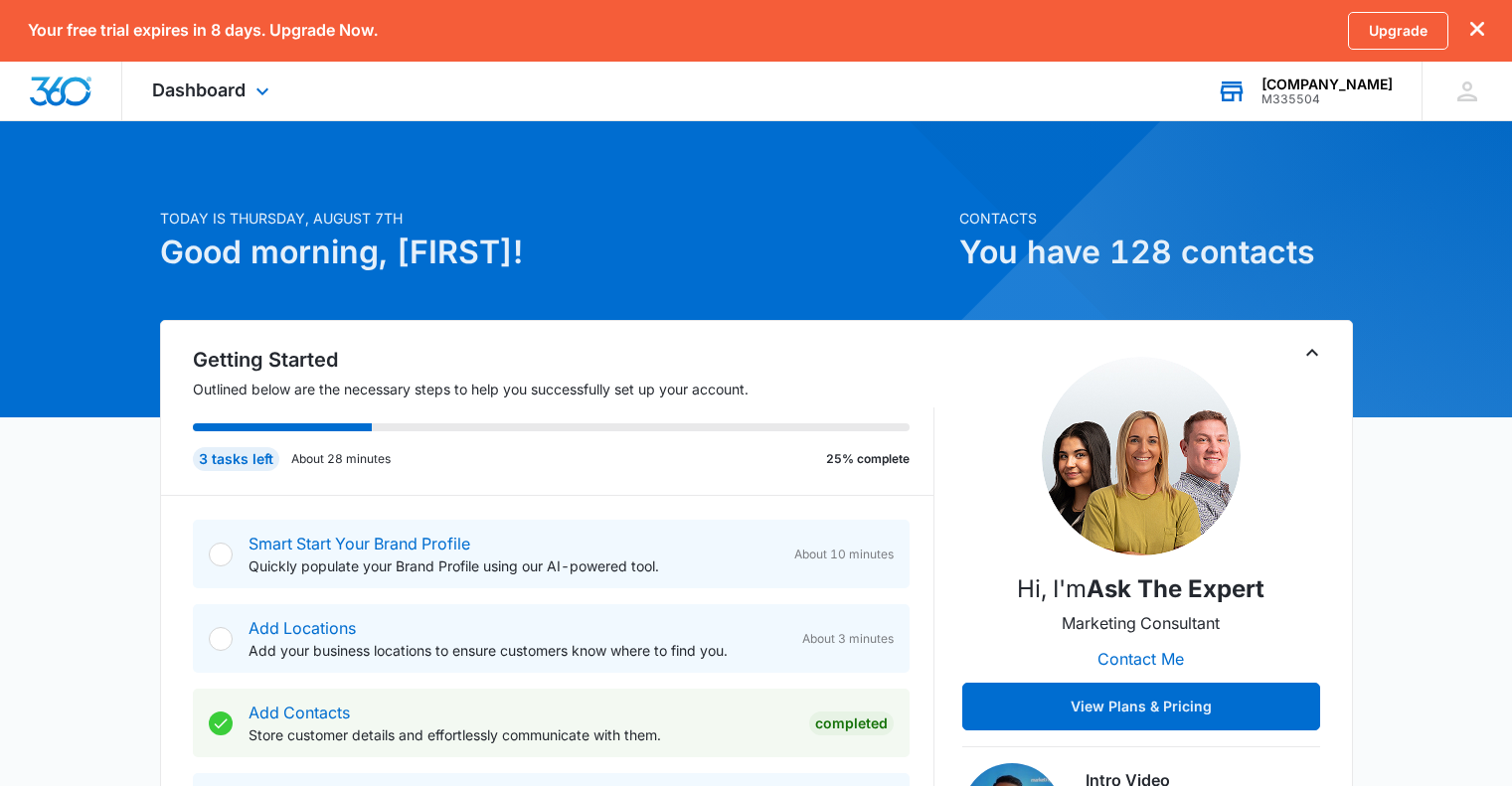 scroll, scrollTop: 24, scrollLeft: 0, axis: vertical 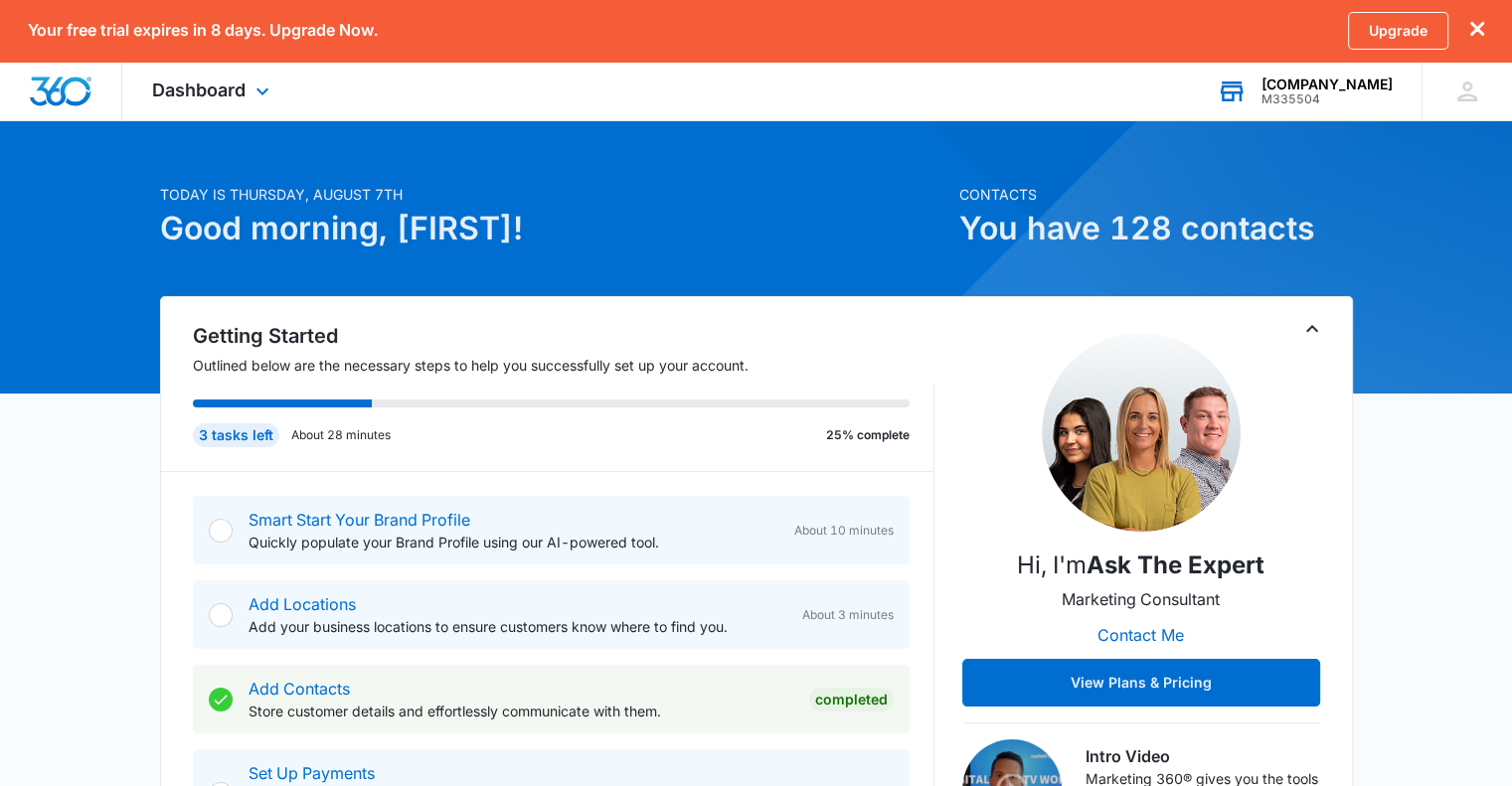 click on "Shore Metal Fabricators LLC" at bounding box center [1327, 84] 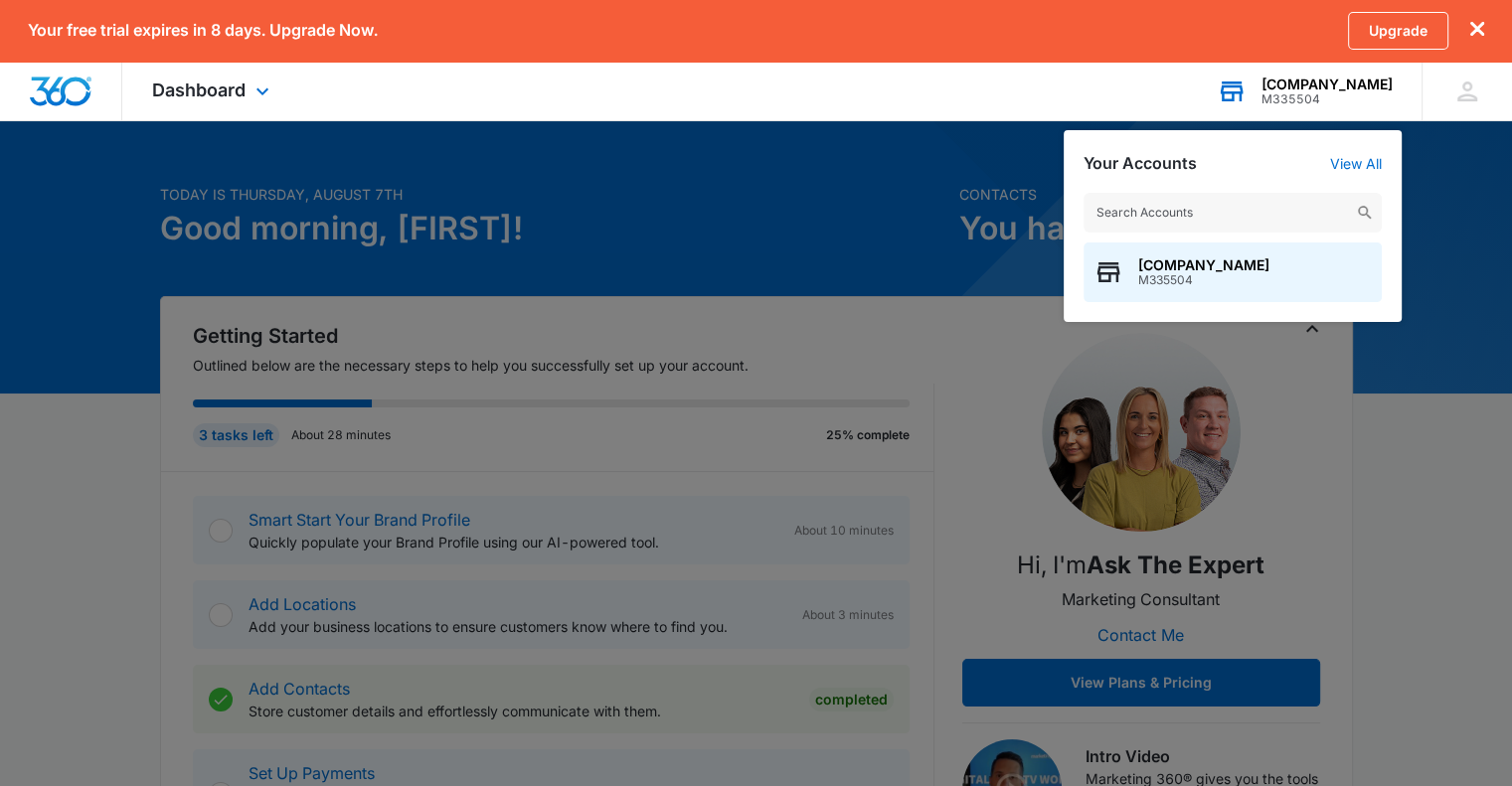 click at bounding box center (1233, 213) 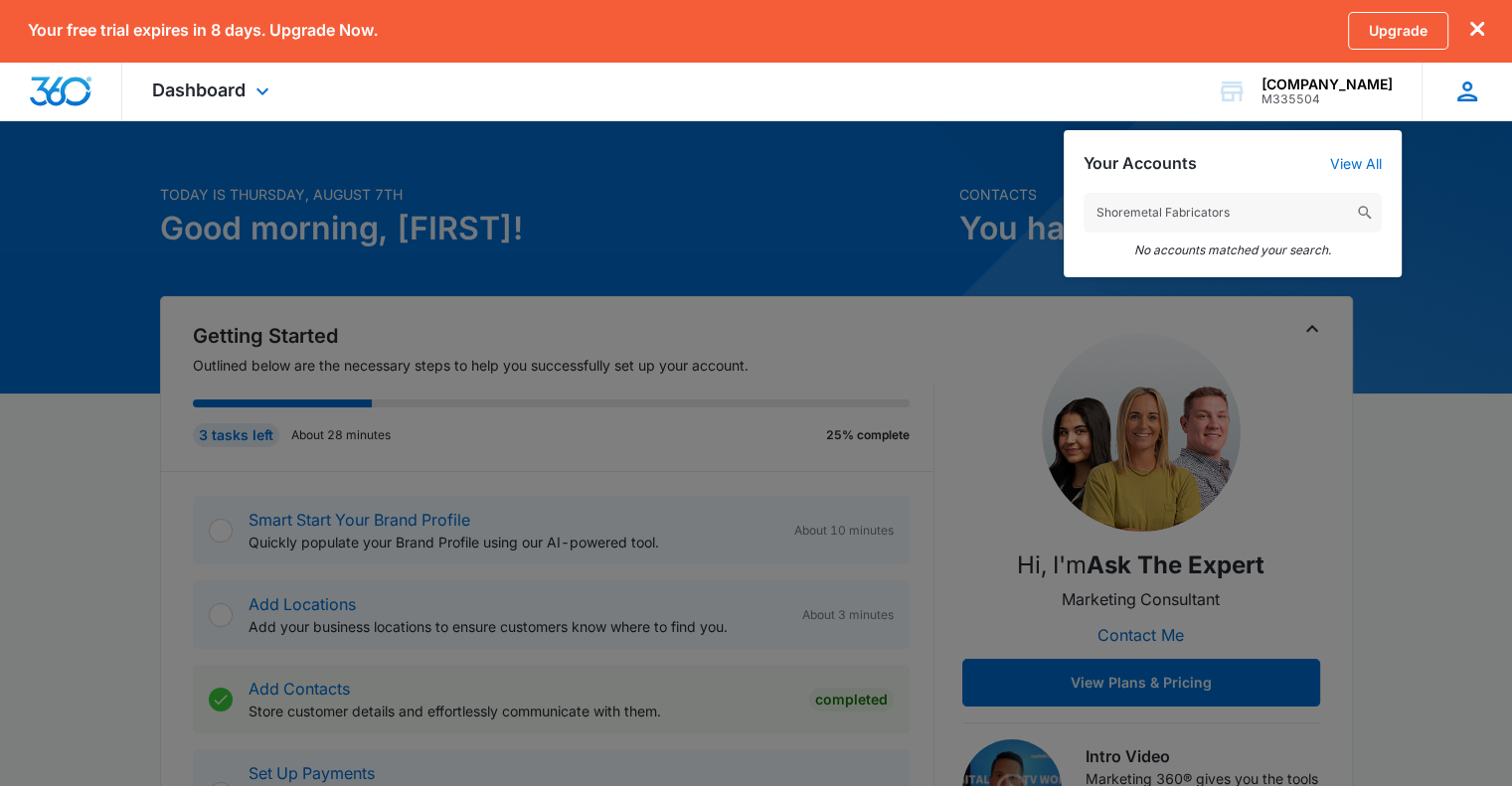 type on "Shoremetal Fabricators" 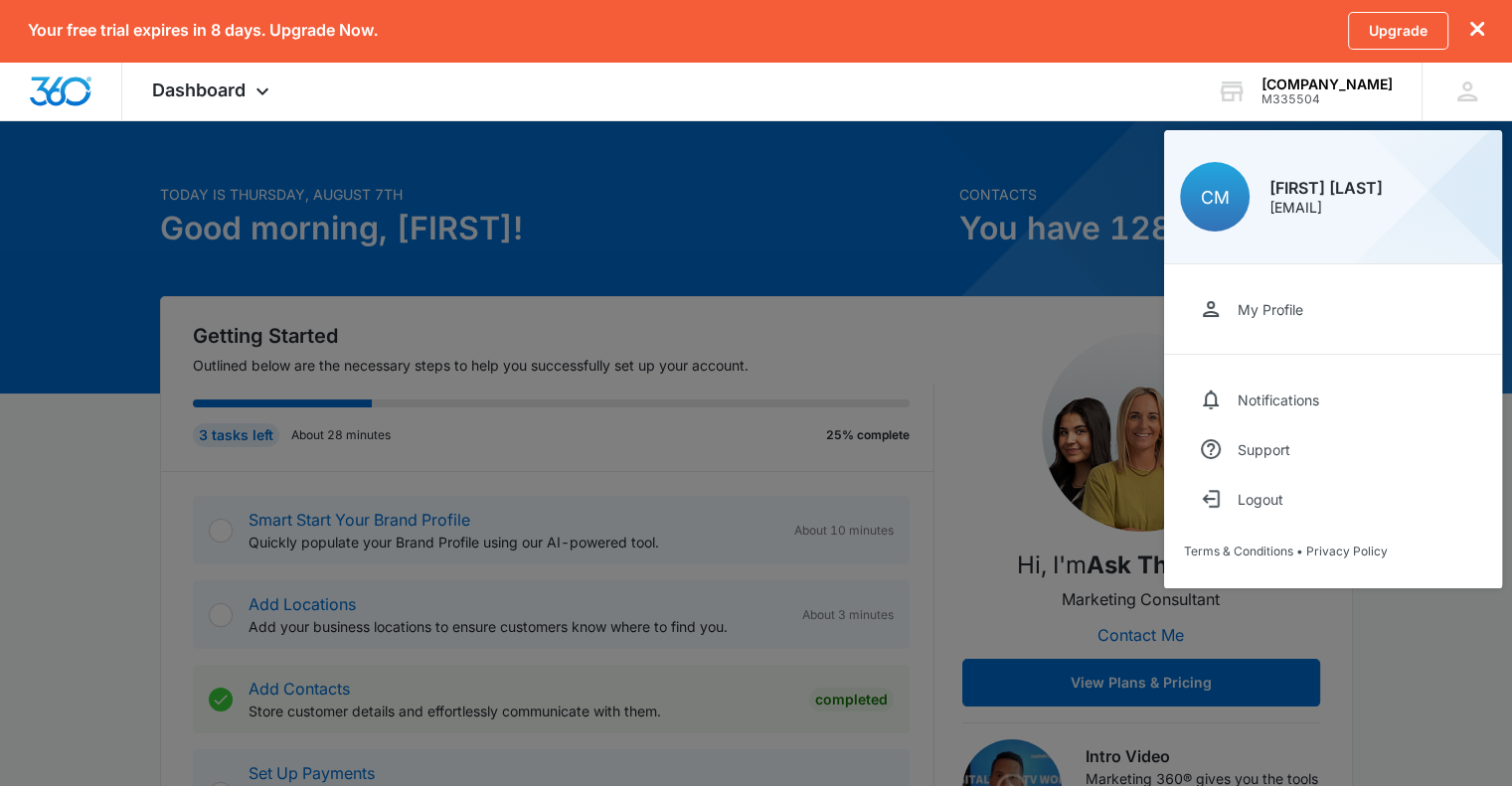 click at bounding box center [756, 393] 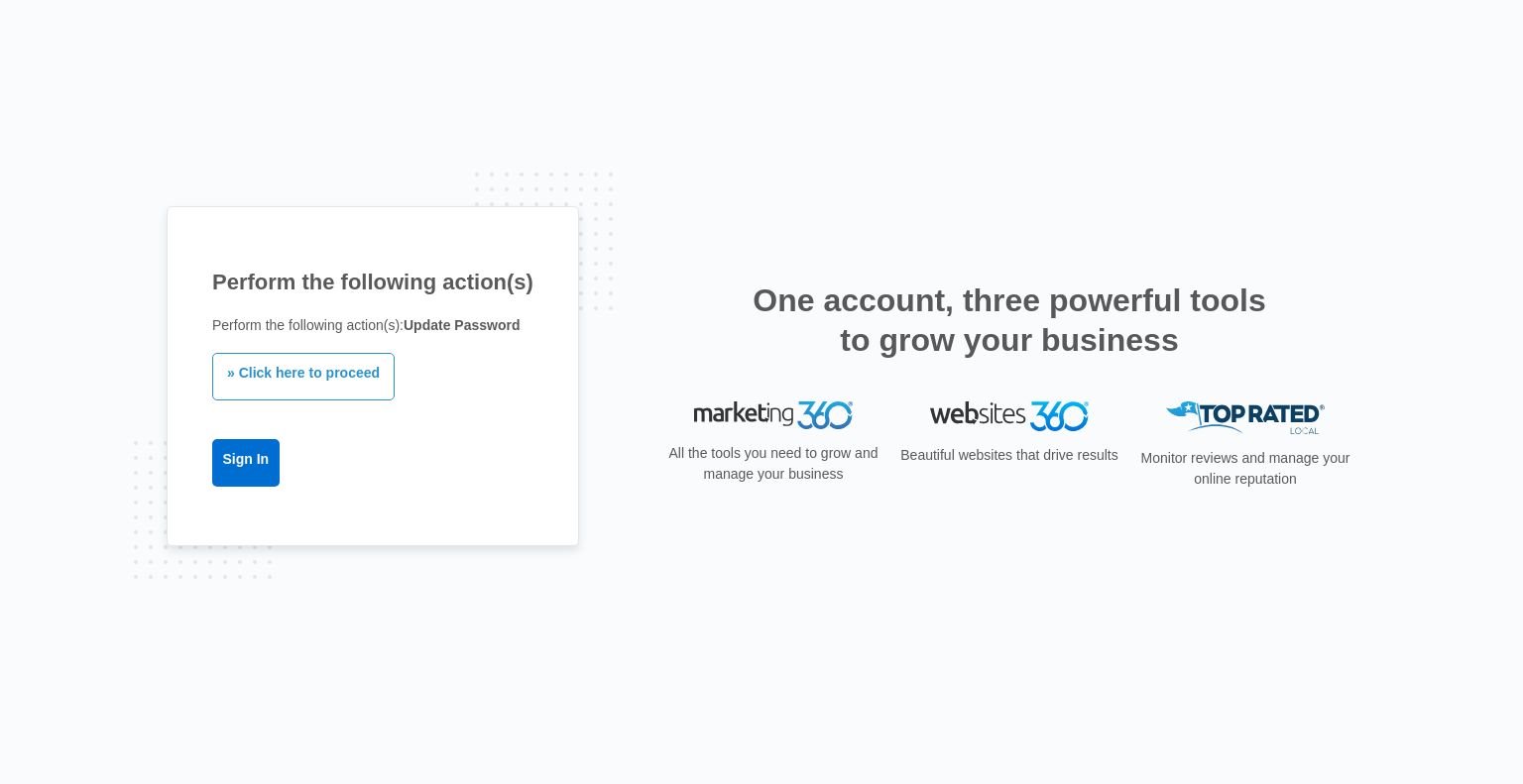 scroll, scrollTop: 0, scrollLeft: 0, axis: both 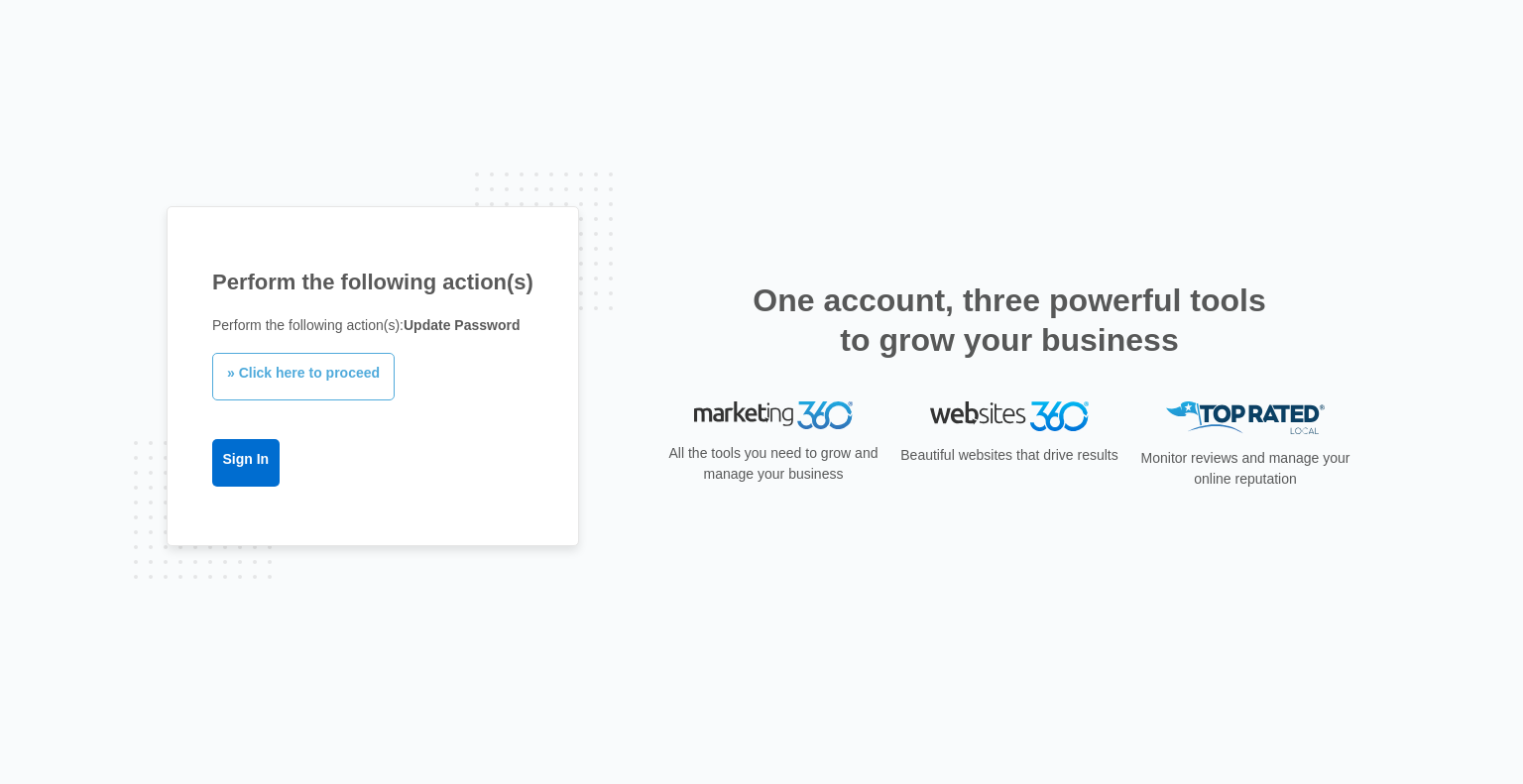 click on "» Click here to proceed" at bounding box center (303, 377) 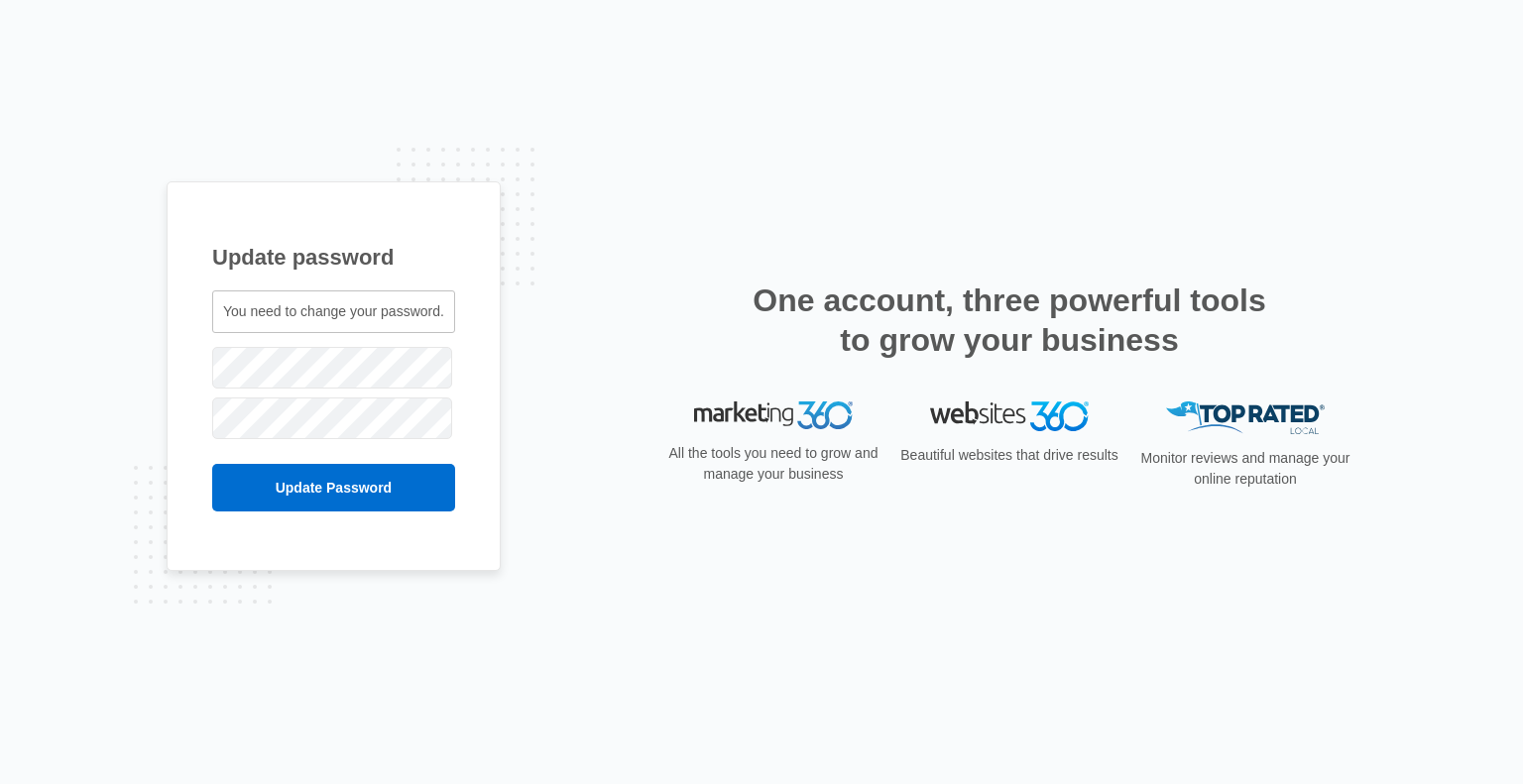 scroll, scrollTop: 0, scrollLeft: 0, axis: both 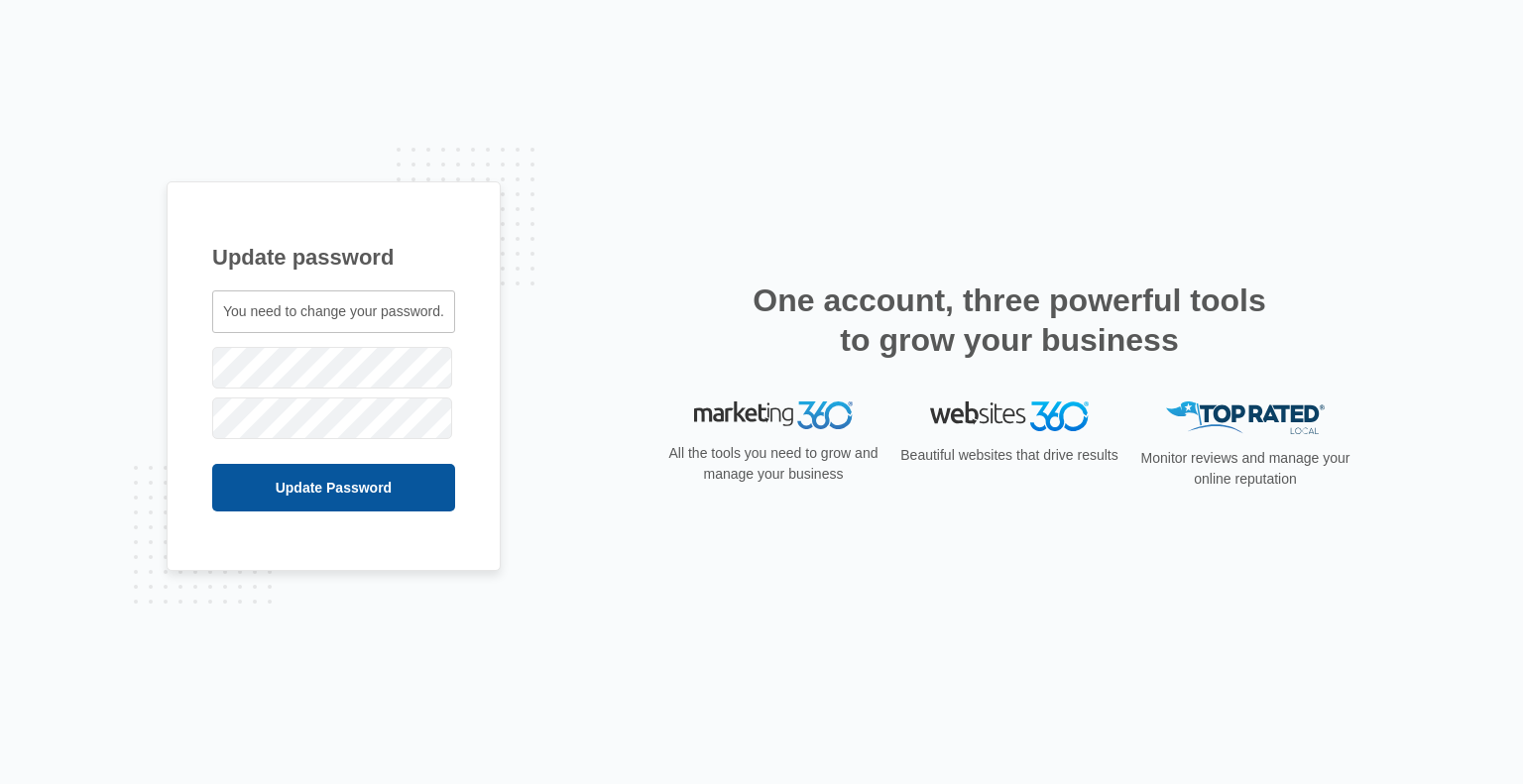 click on "Update Password" at bounding box center [333, 488] 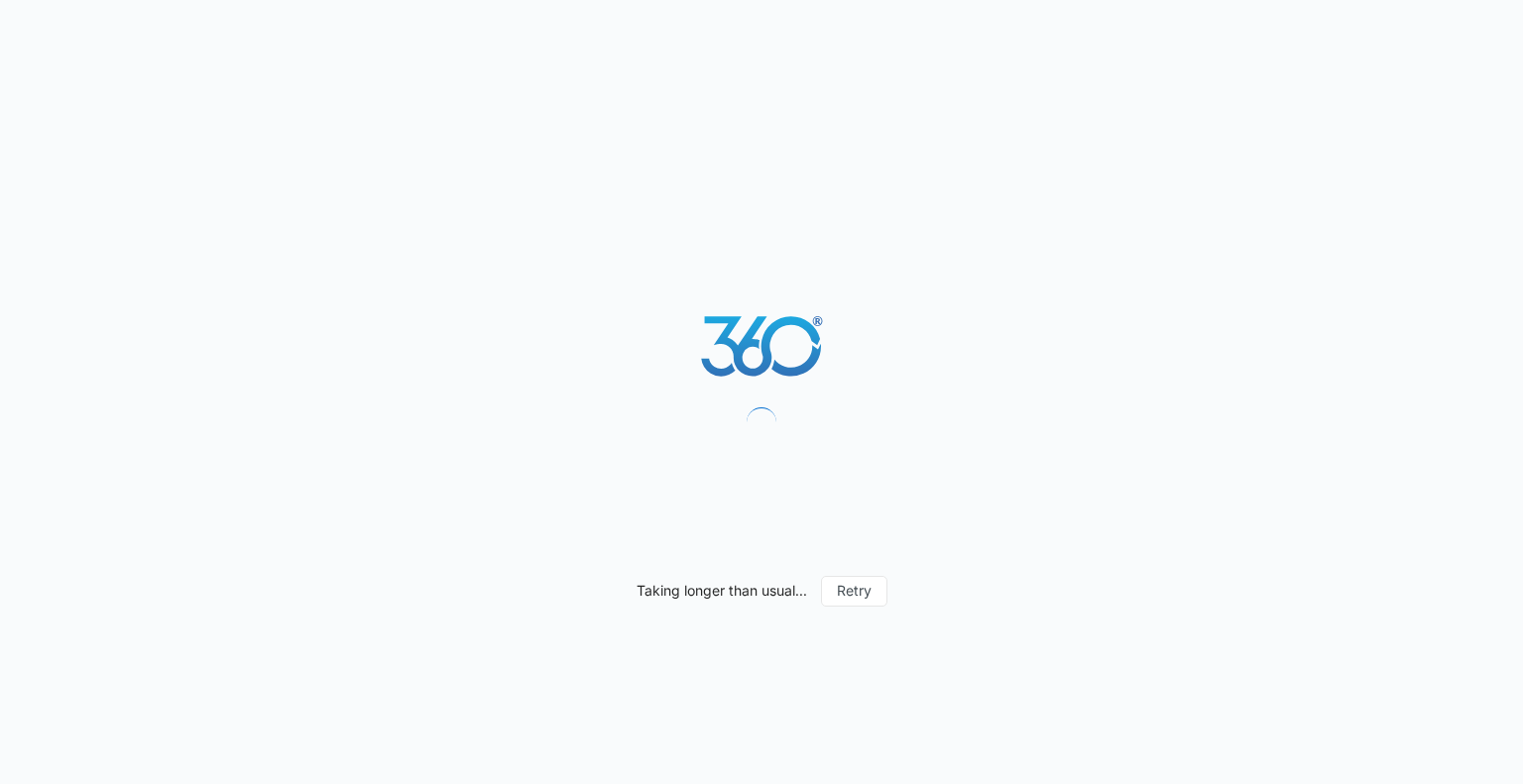 scroll, scrollTop: 0, scrollLeft: 0, axis: both 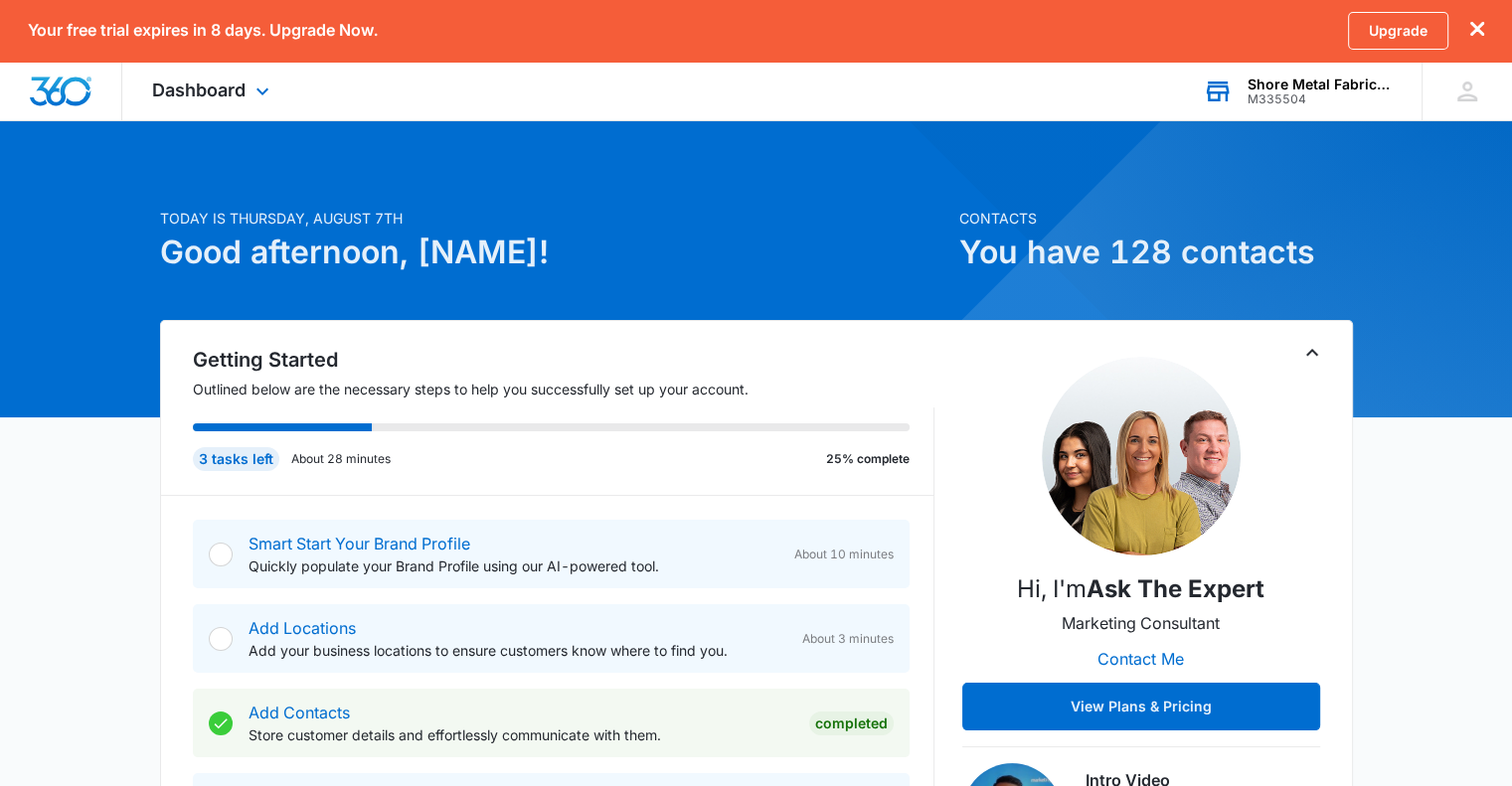 click on "Shore Metal Fabricators LLC" at bounding box center (1320, 84) 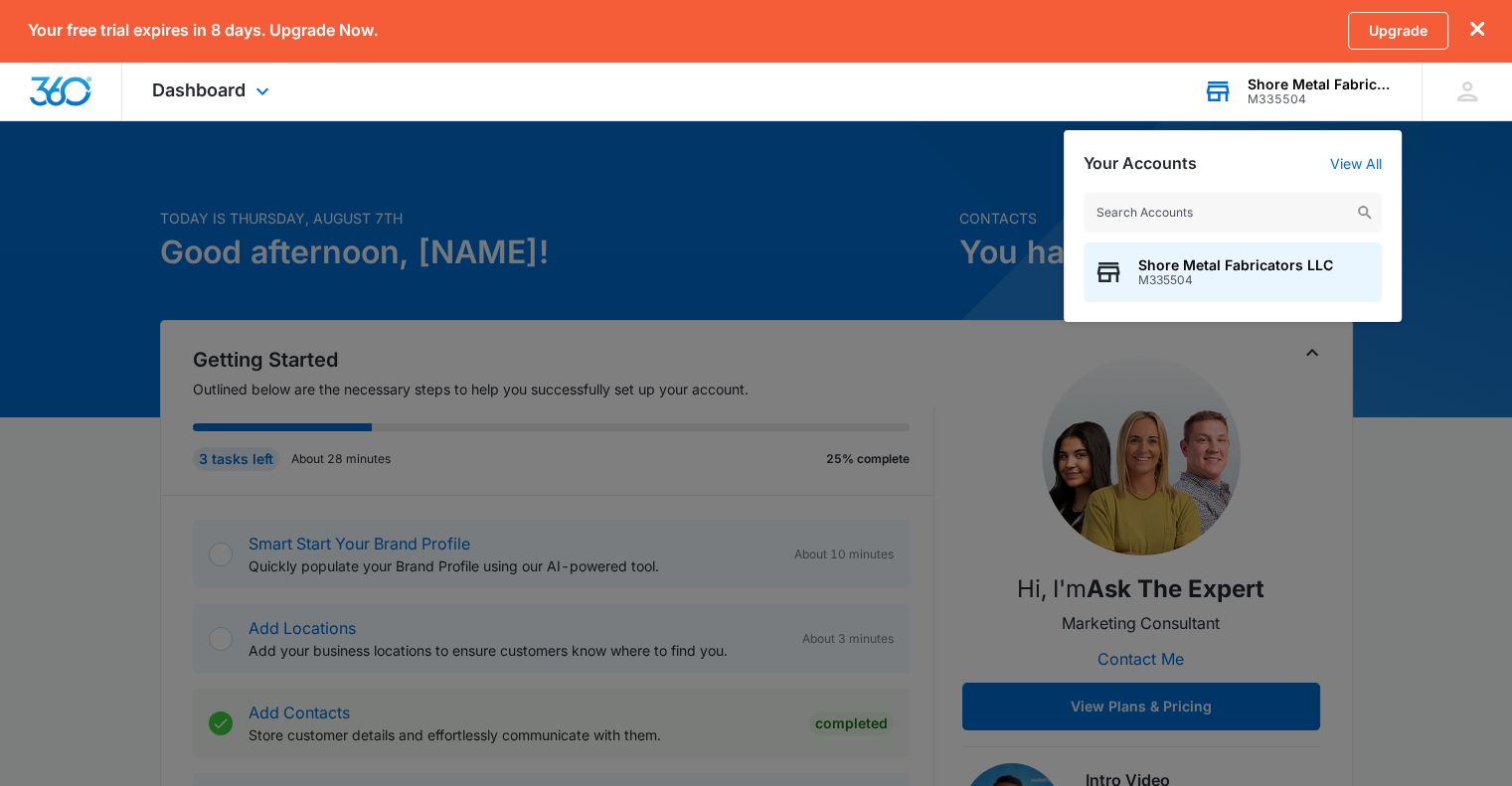 click at bounding box center (1233, 213) 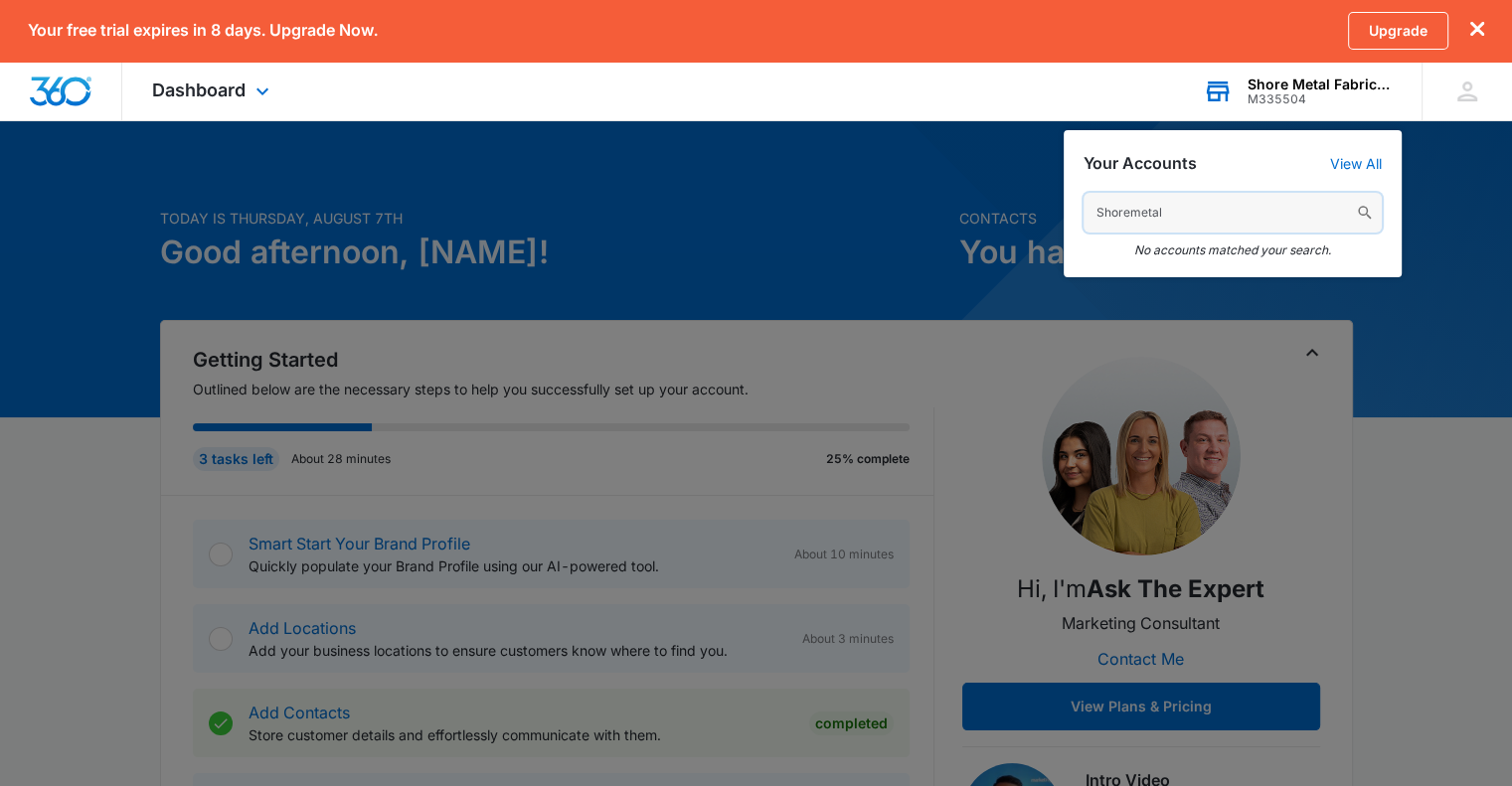 click on "Shoremetal" at bounding box center (1233, 213) 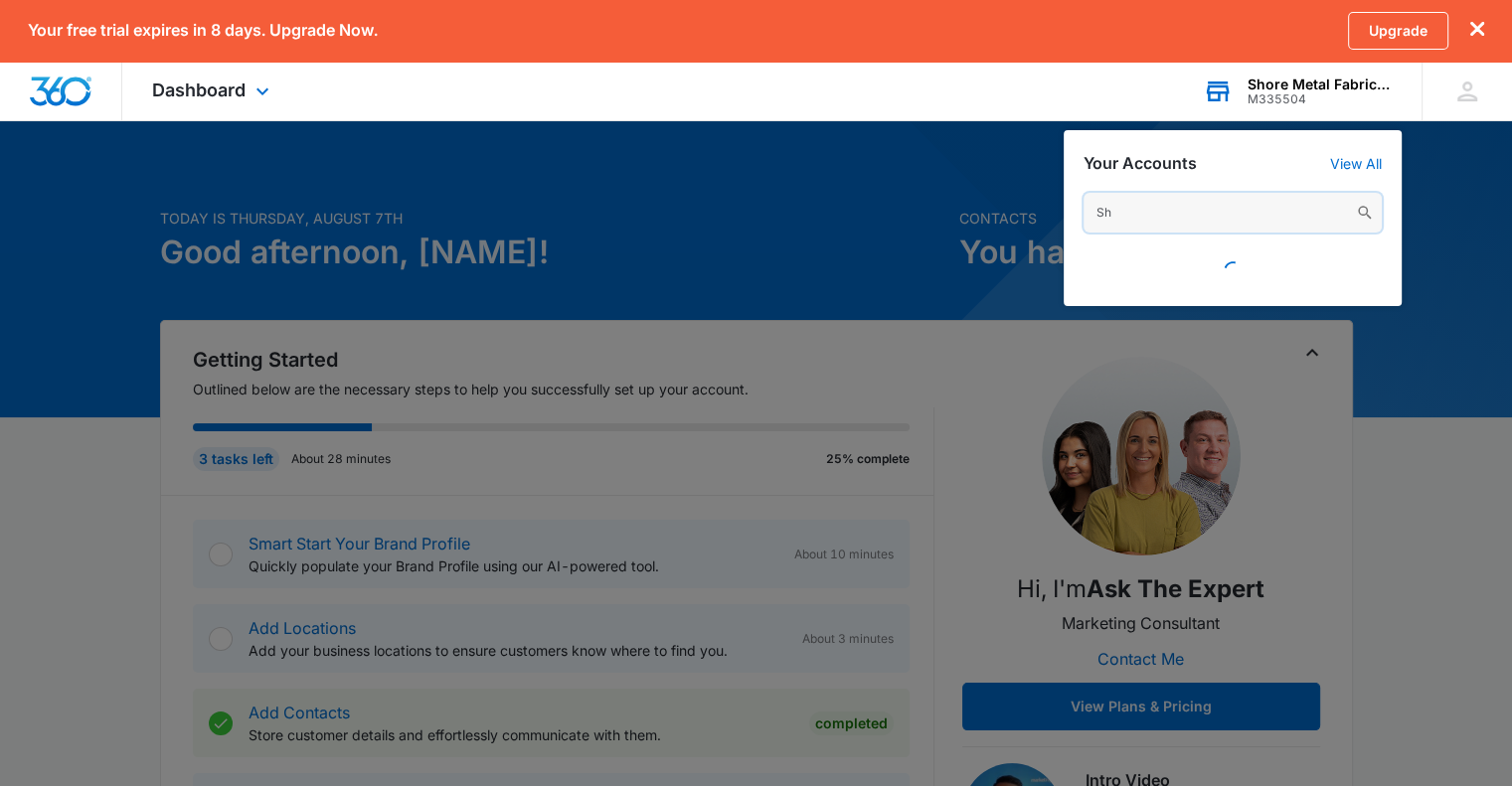 type on "S" 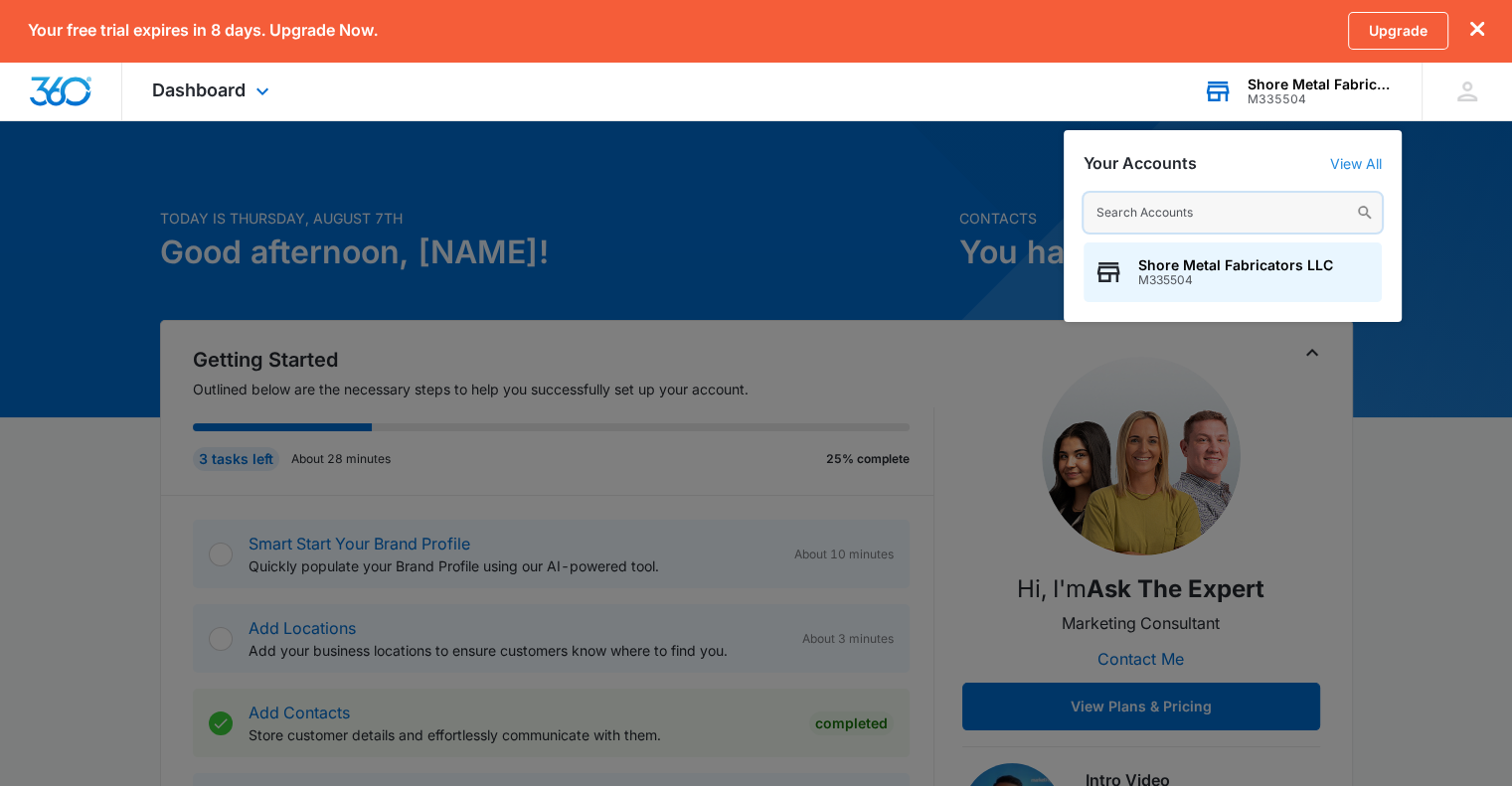 type 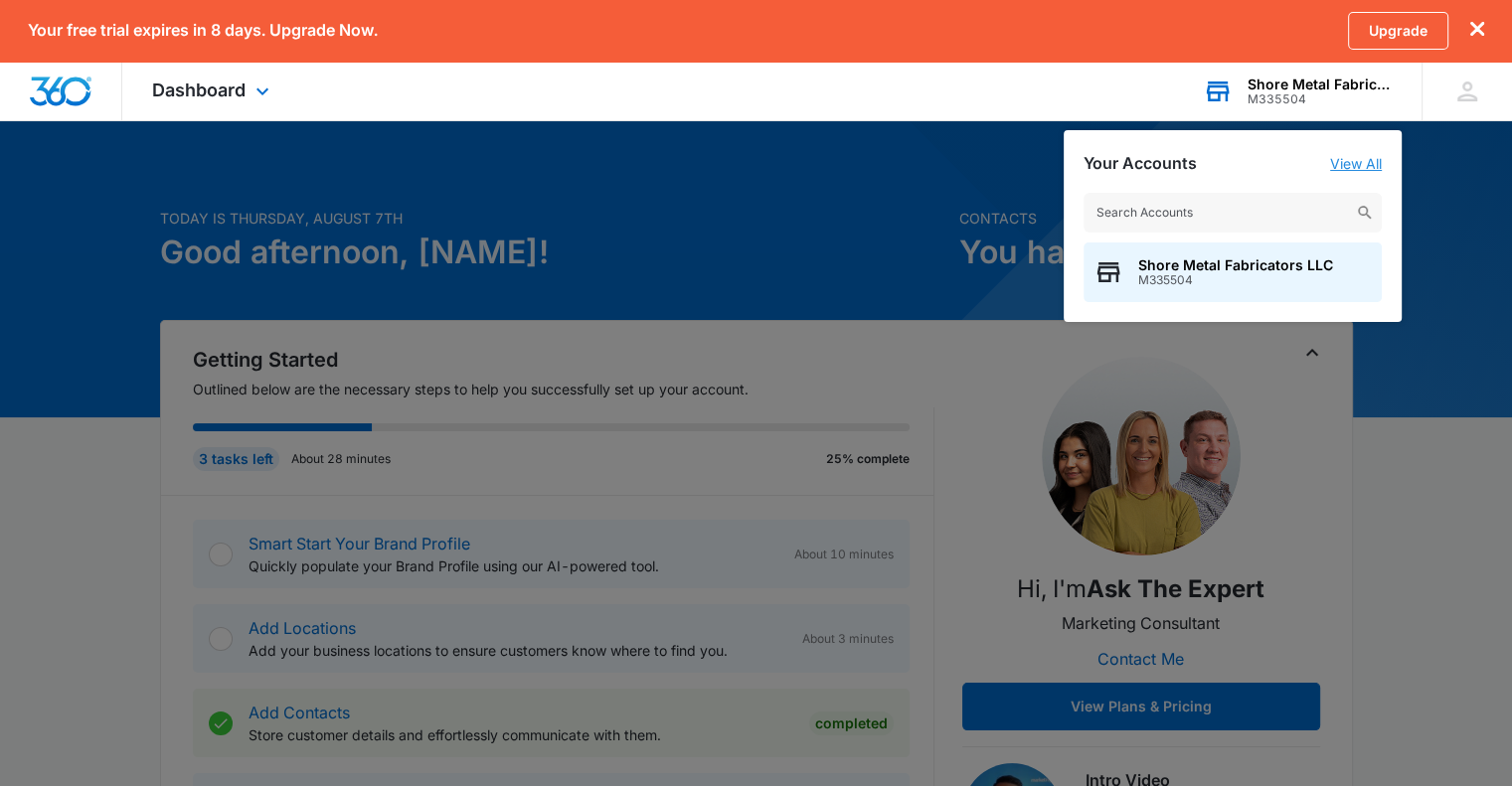 click on "View All" at bounding box center (1356, 163) 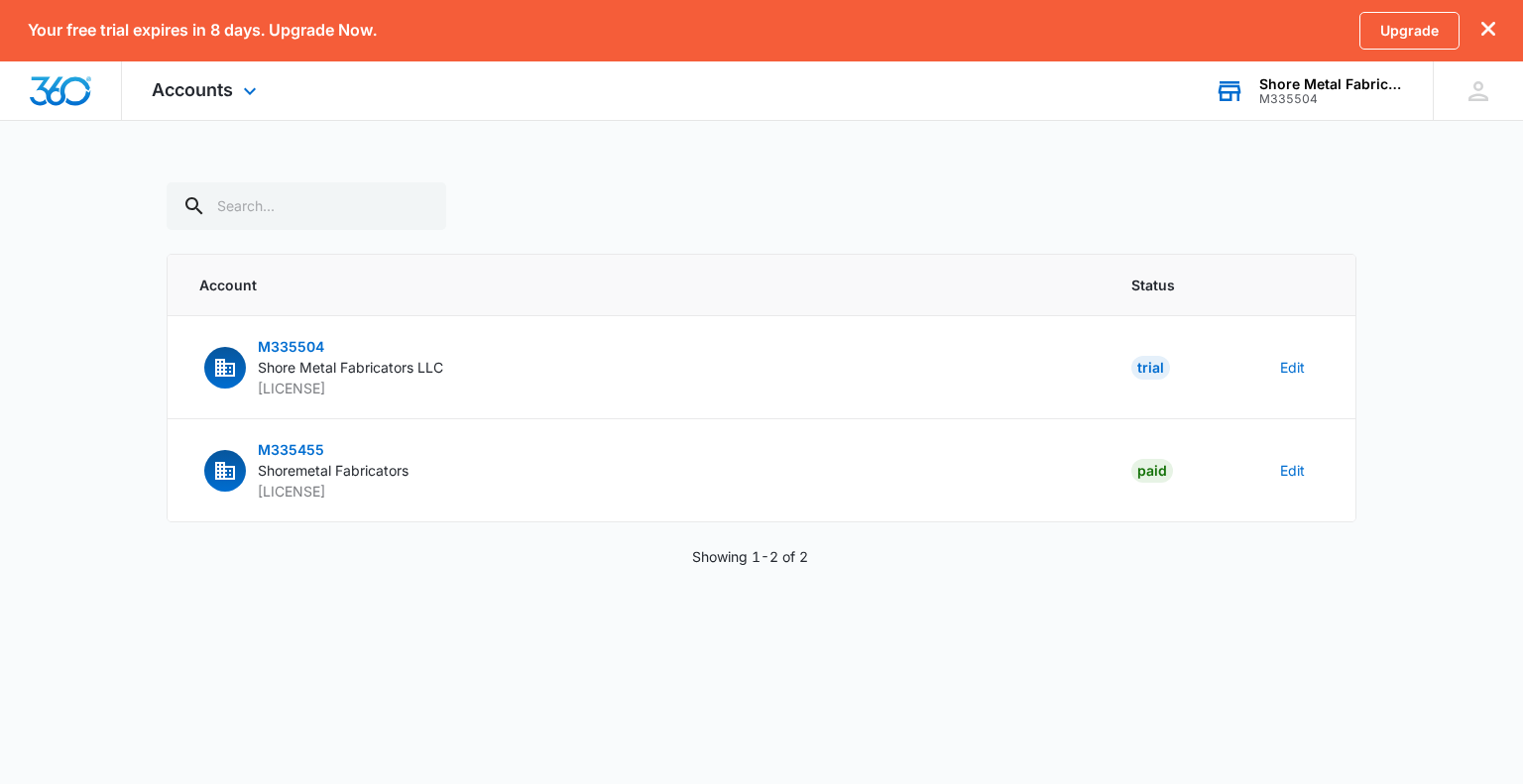 click on "Shore Metal Fabricators LLC" at bounding box center (1332, 84) 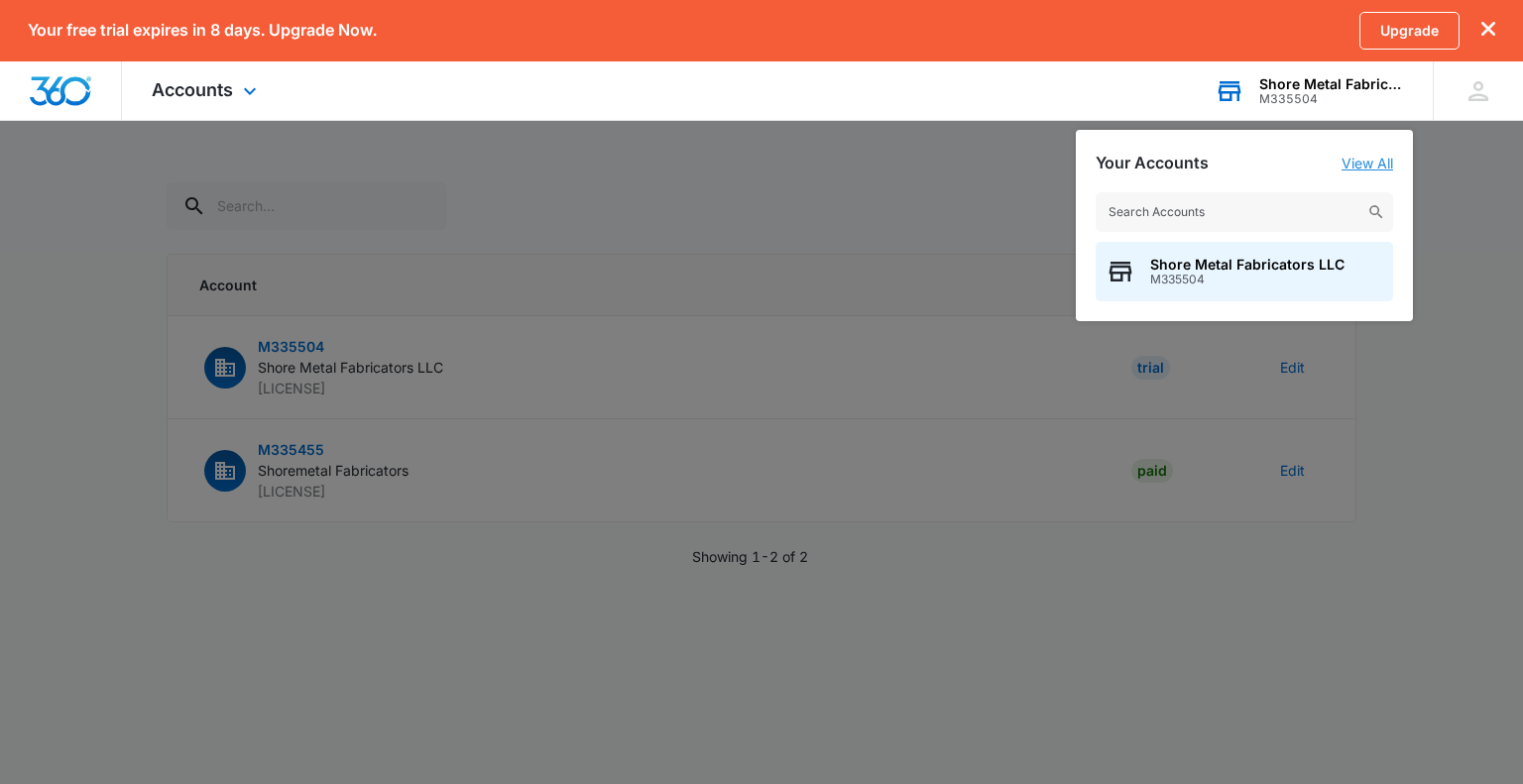click on "View All" at bounding box center (1367, 163) 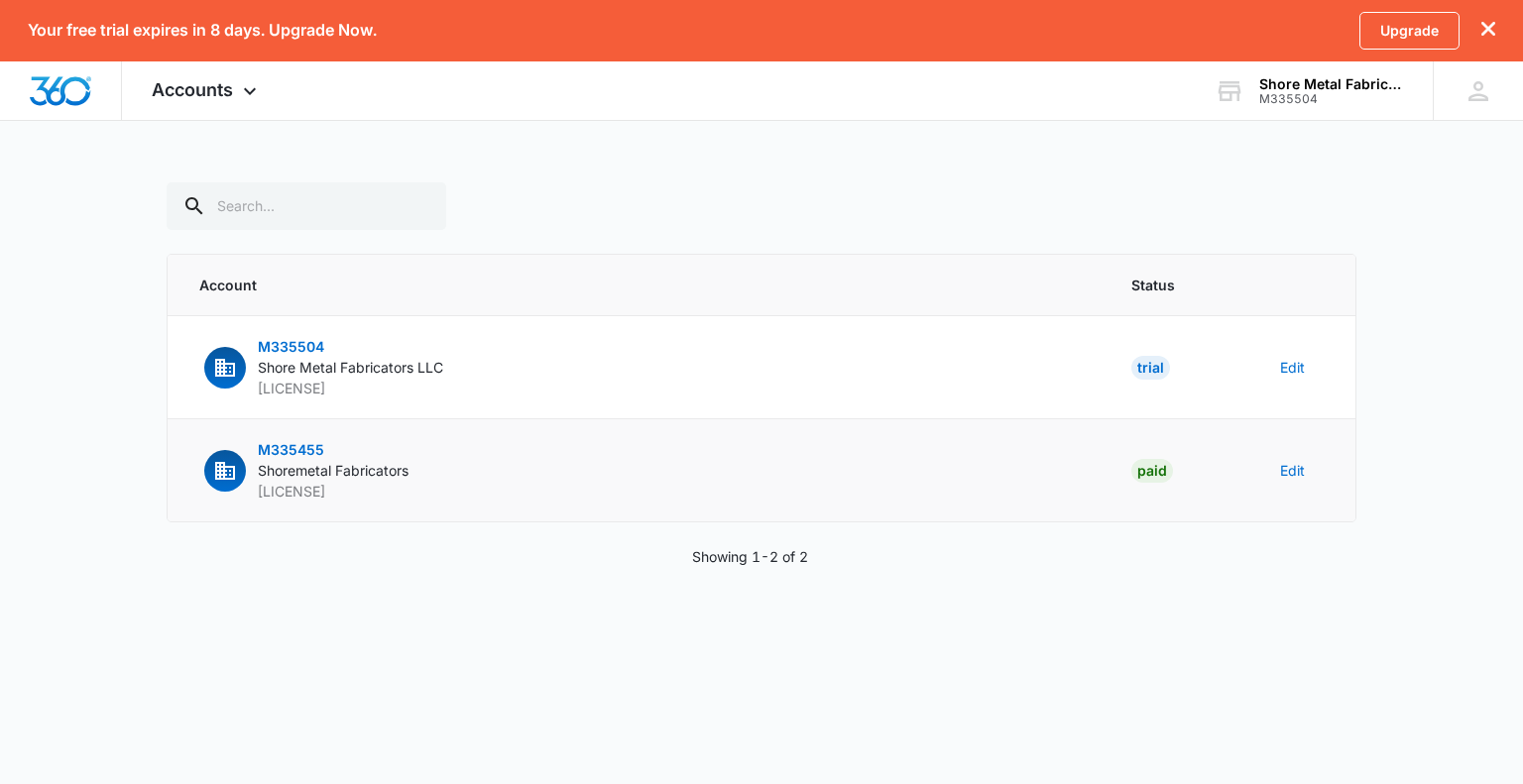 click on "Shoremetal Fabricators" at bounding box center [333, 470] 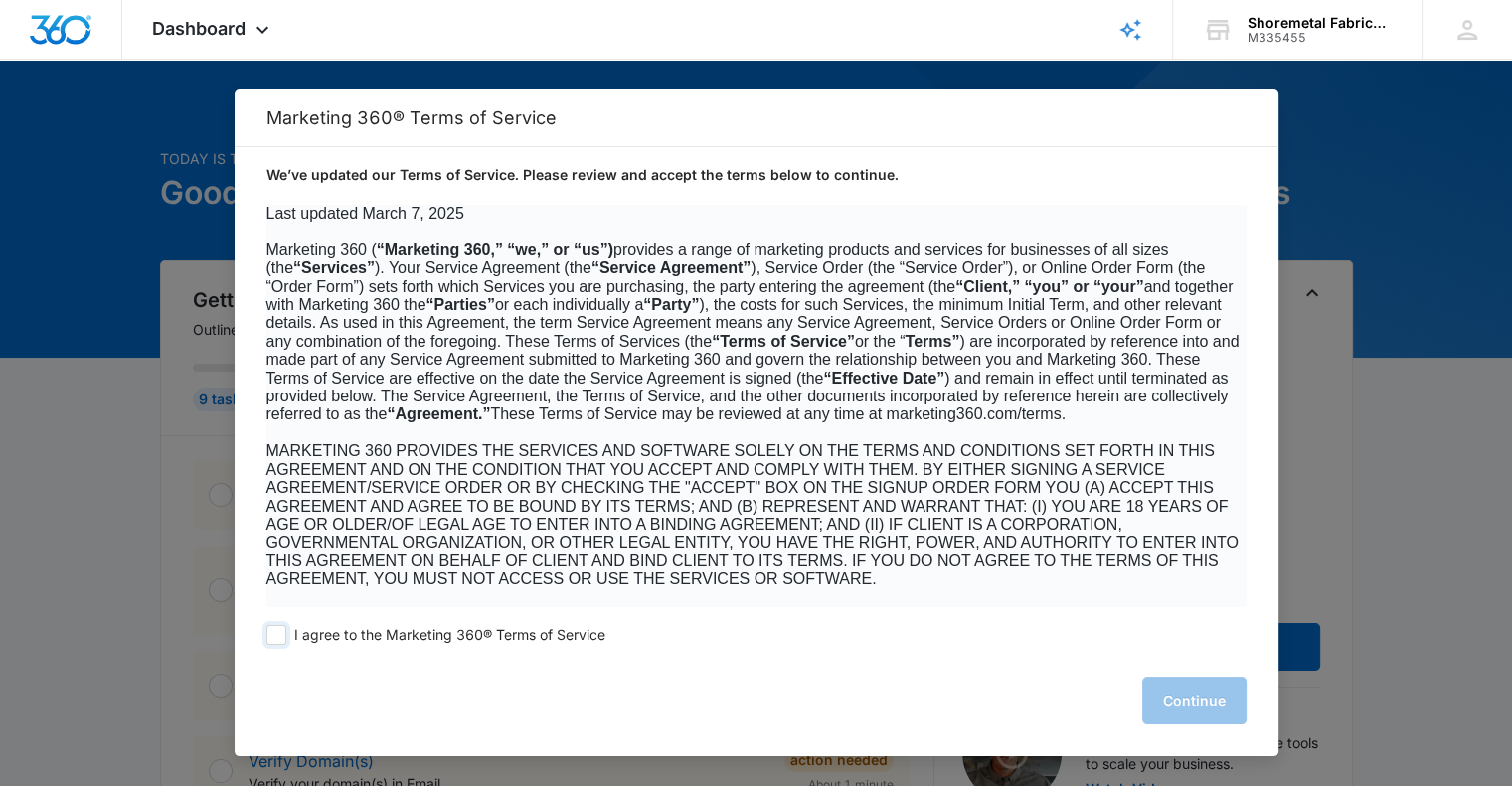 click at bounding box center (276, 635) 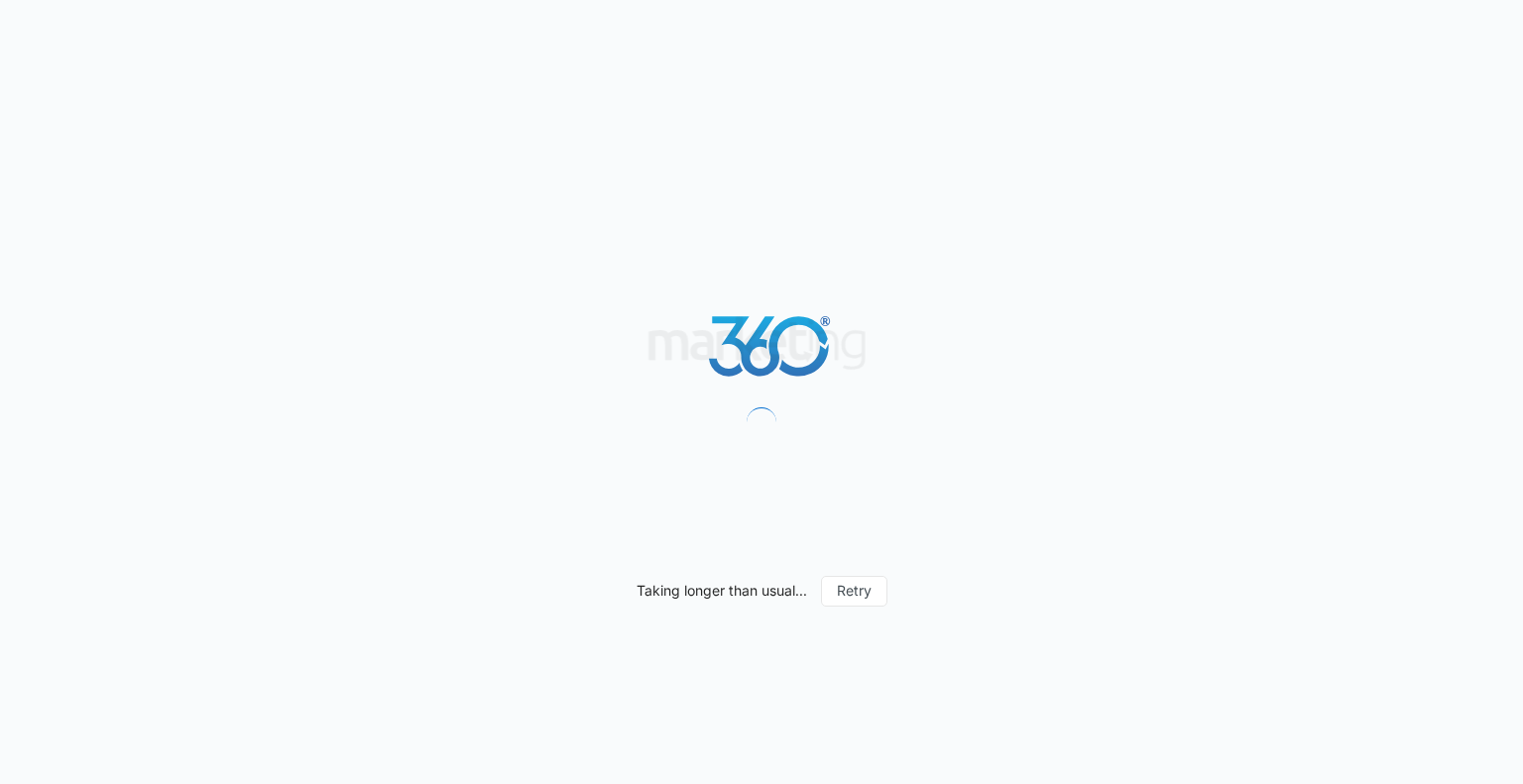 scroll, scrollTop: 0, scrollLeft: 0, axis: both 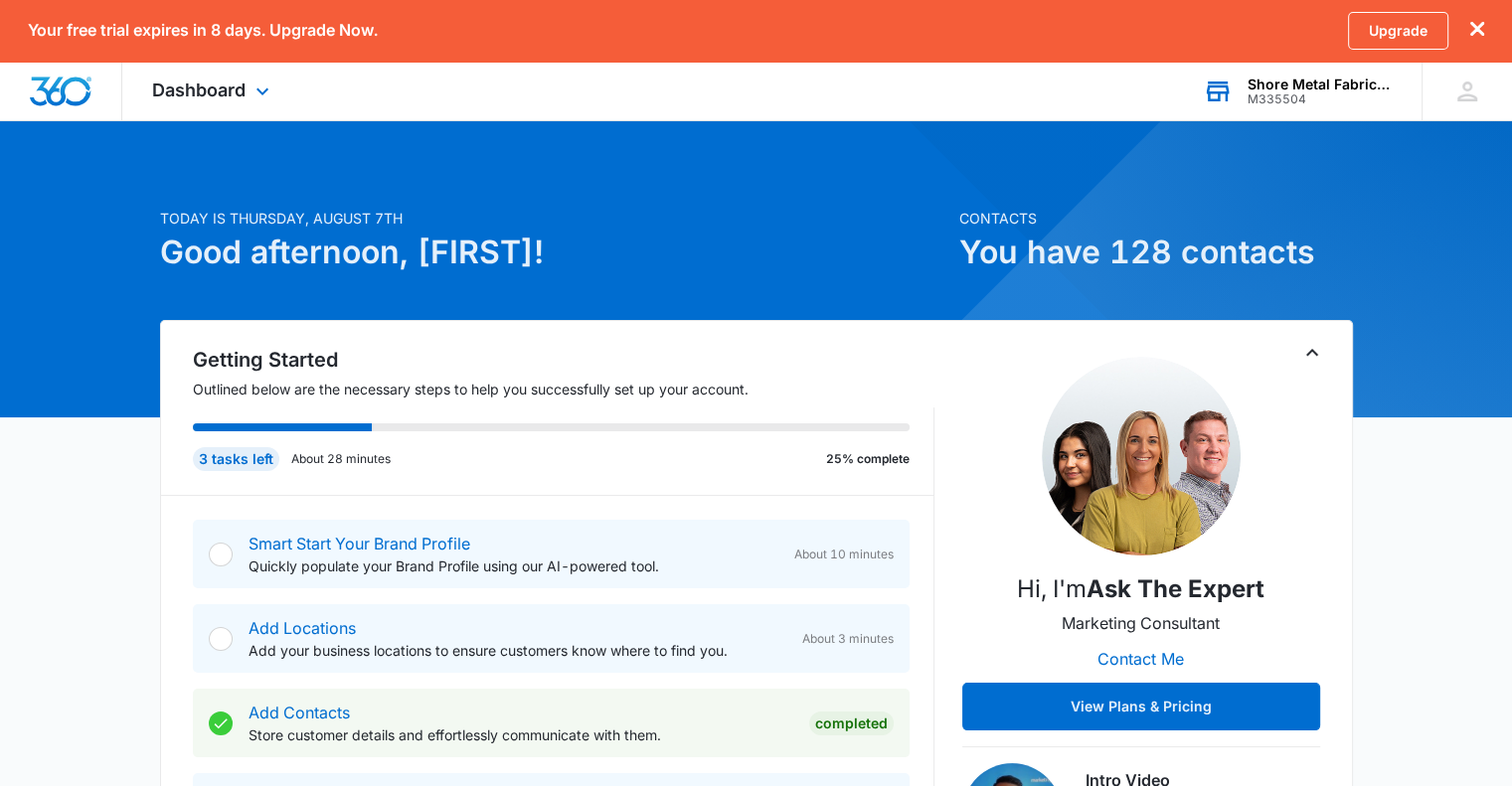 click on "Shore Metal Fabricators LLC" at bounding box center (1320, 84) 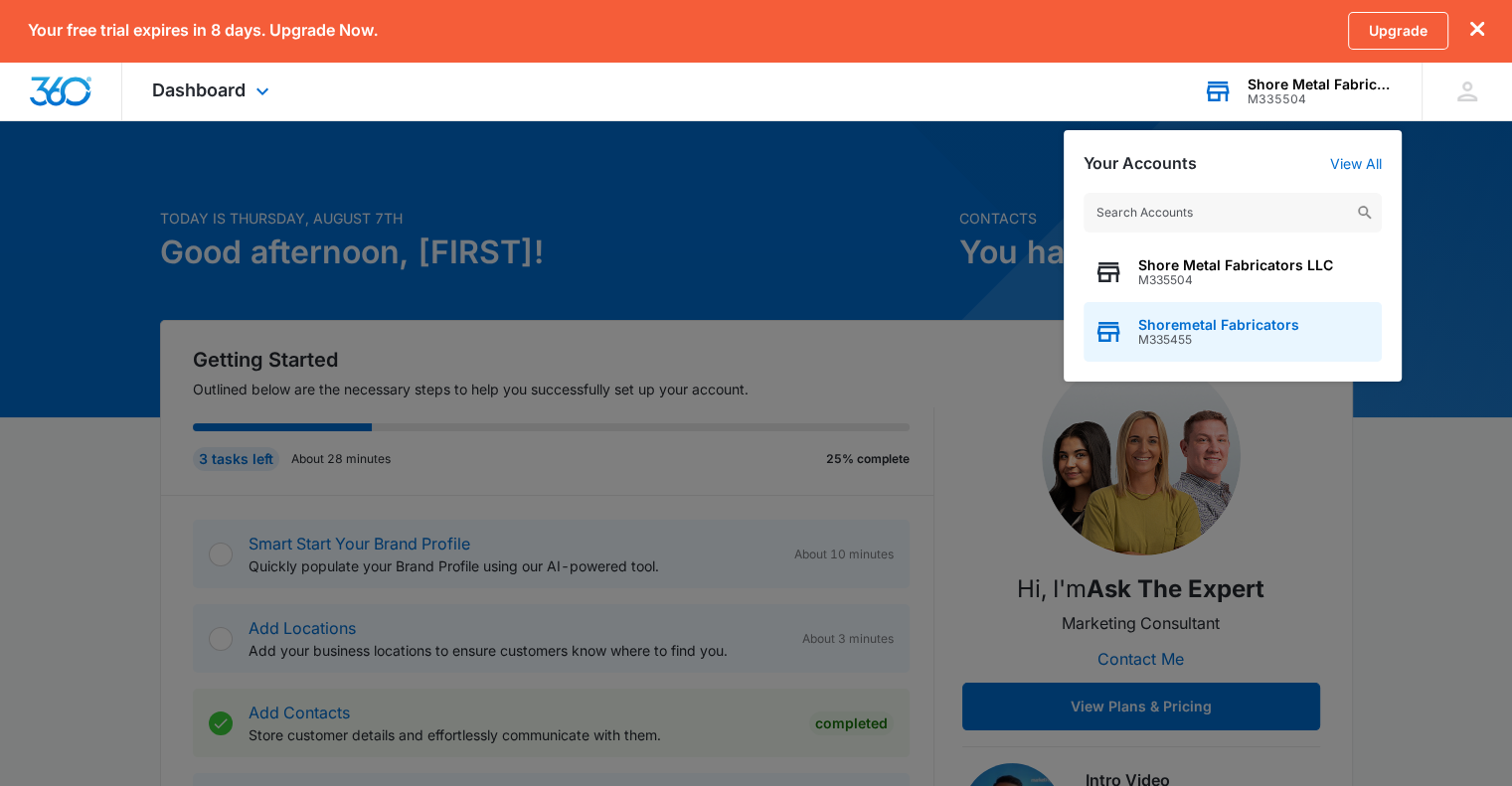 click on "M335455" at bounding box center [1219, 340] 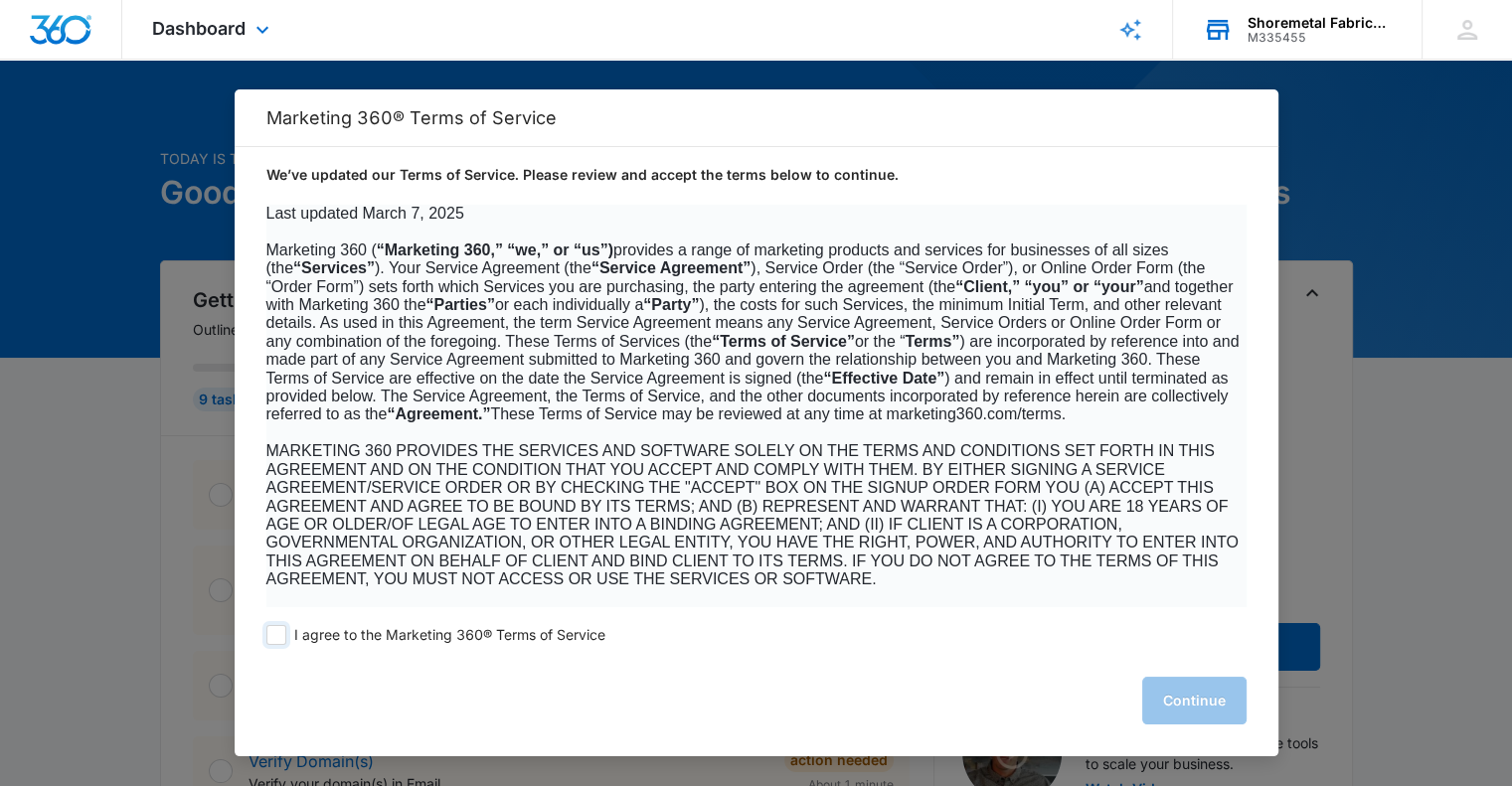 click on "I agree to the Marketing 360® Terms of Service" at bounding box center (435, 635) 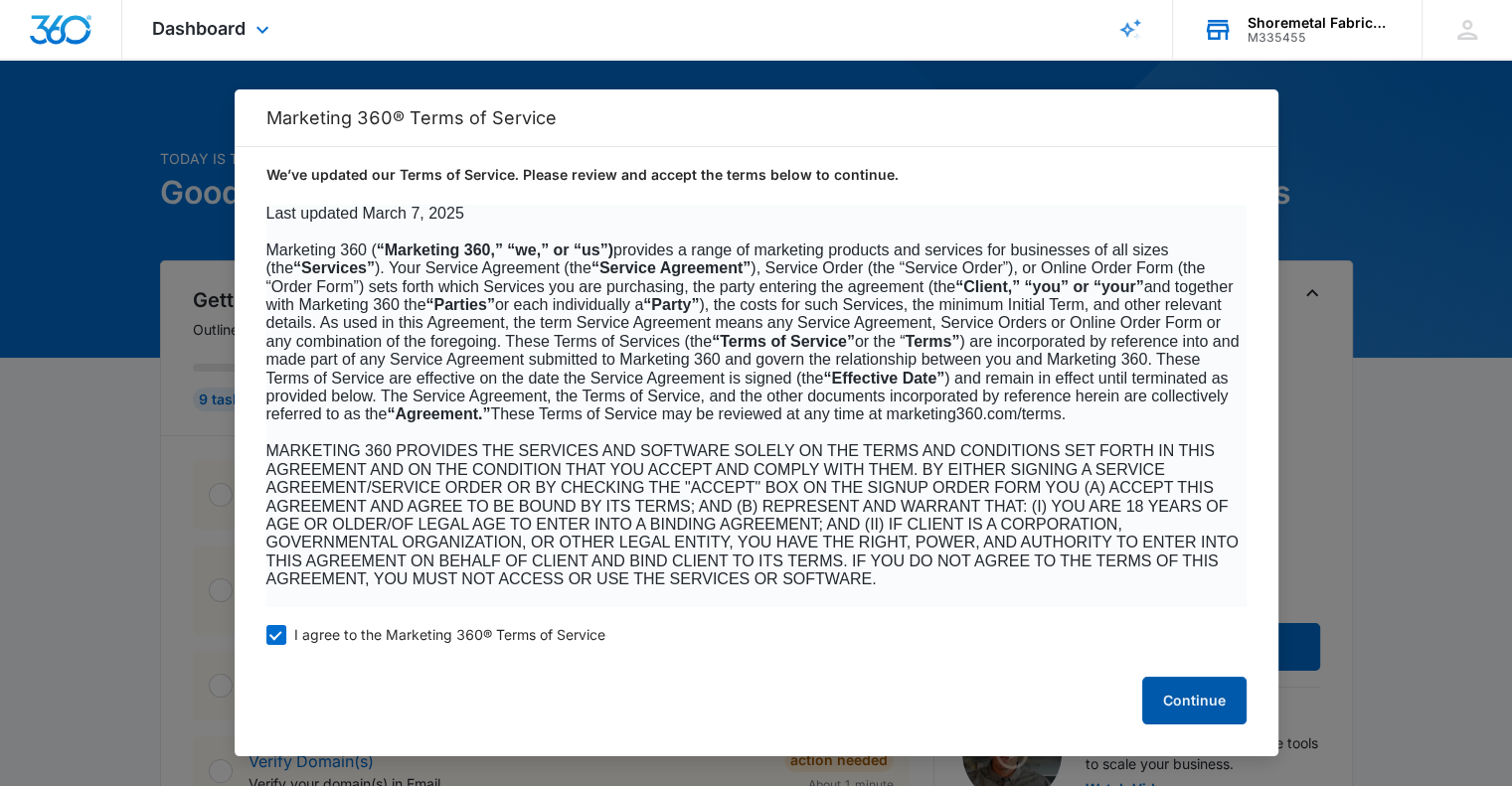 click on "Continue" at bounding box center [1194, 701] 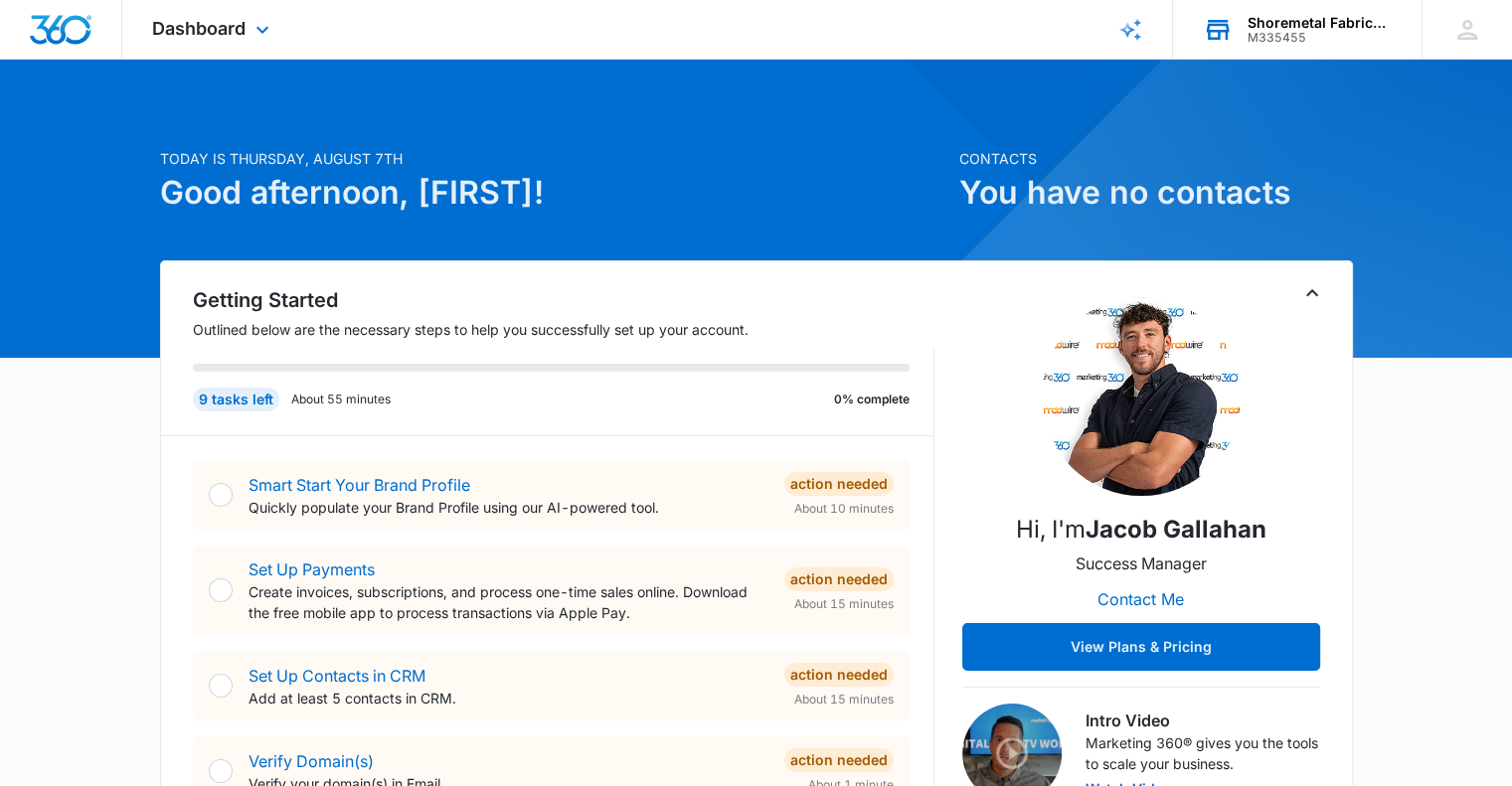 click on "Getting Started" at bounding box center [564, 300] 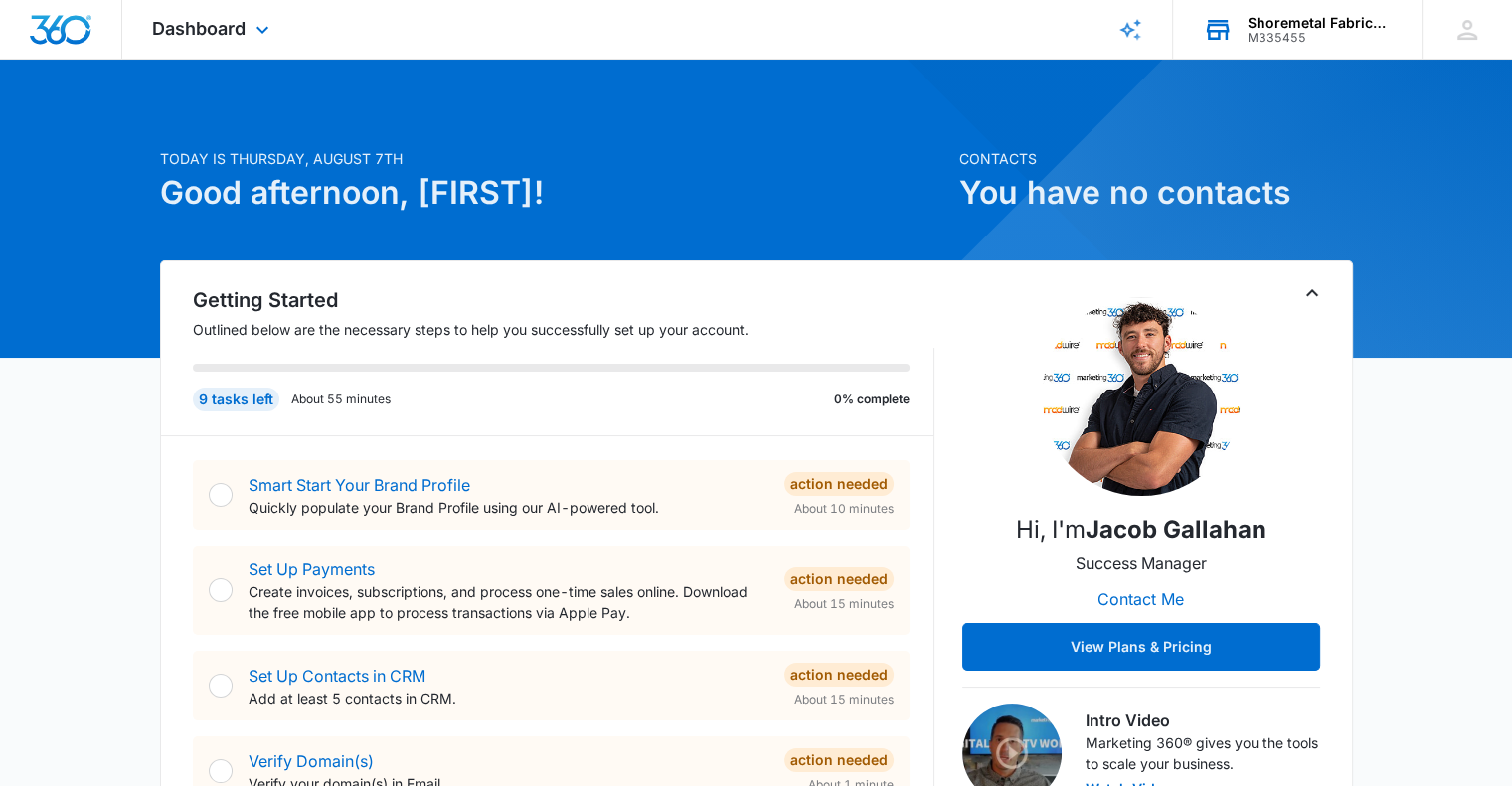 click on "Today is Thursday, August 7th Good afternoon, [FIRST]! Contacts You have no contacts Getting Started Outlined below are the necessary steps to help you successfully set up your account. 9 tasks left About 55 minutes 0% complete Smart Start Your Brand Profile Quickly populate your Brand Profile using our AI-powered tool. Action Needed About 10 minutes Set Up Payments Create invoices, subscriptions, and process one-time sales online. Download the free mobile app to process transactions via Apple Pay. Action Needed About 15 minutes Set Up Contacts in CRM Add at least 5 contacts in CRM. Action Needed About 15 minutes Verify Domain(s) Verify your domain(s) in Email. Action Needed About 1 minute Add Location(s) in Settings Add your business location(s) in Settings. Action Needed About 1 minute Activate Social Activate your social account in order to connect your social profiles. Action Needed About 1 minute Connect Your Social Profile(s) Add your social media account(s) in Social. About 5 minutes About 2 minutes" at bounding box center (756, 1145) 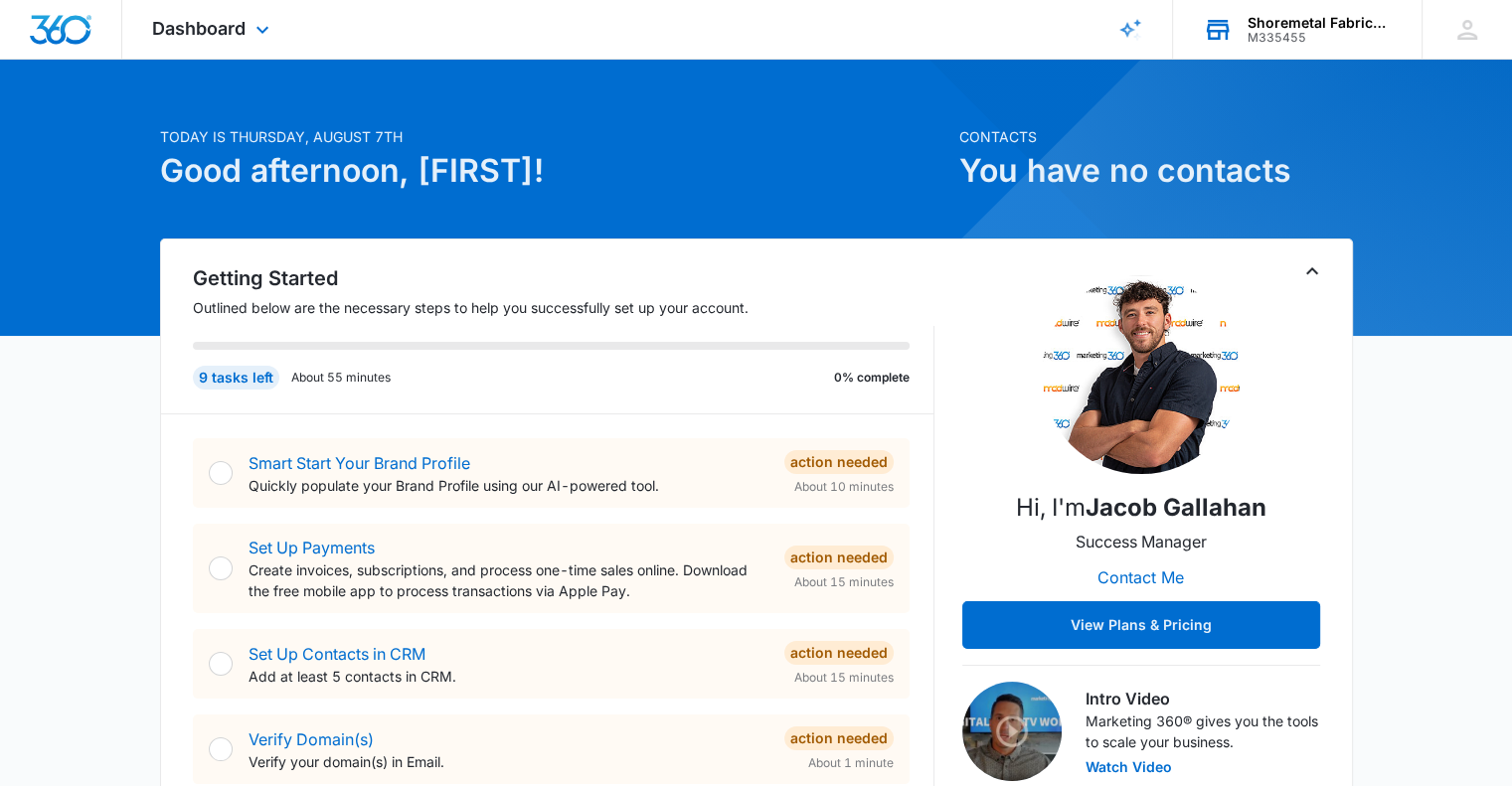 scroll, scrollTop: 0, scrollLeft: 0, axis: both 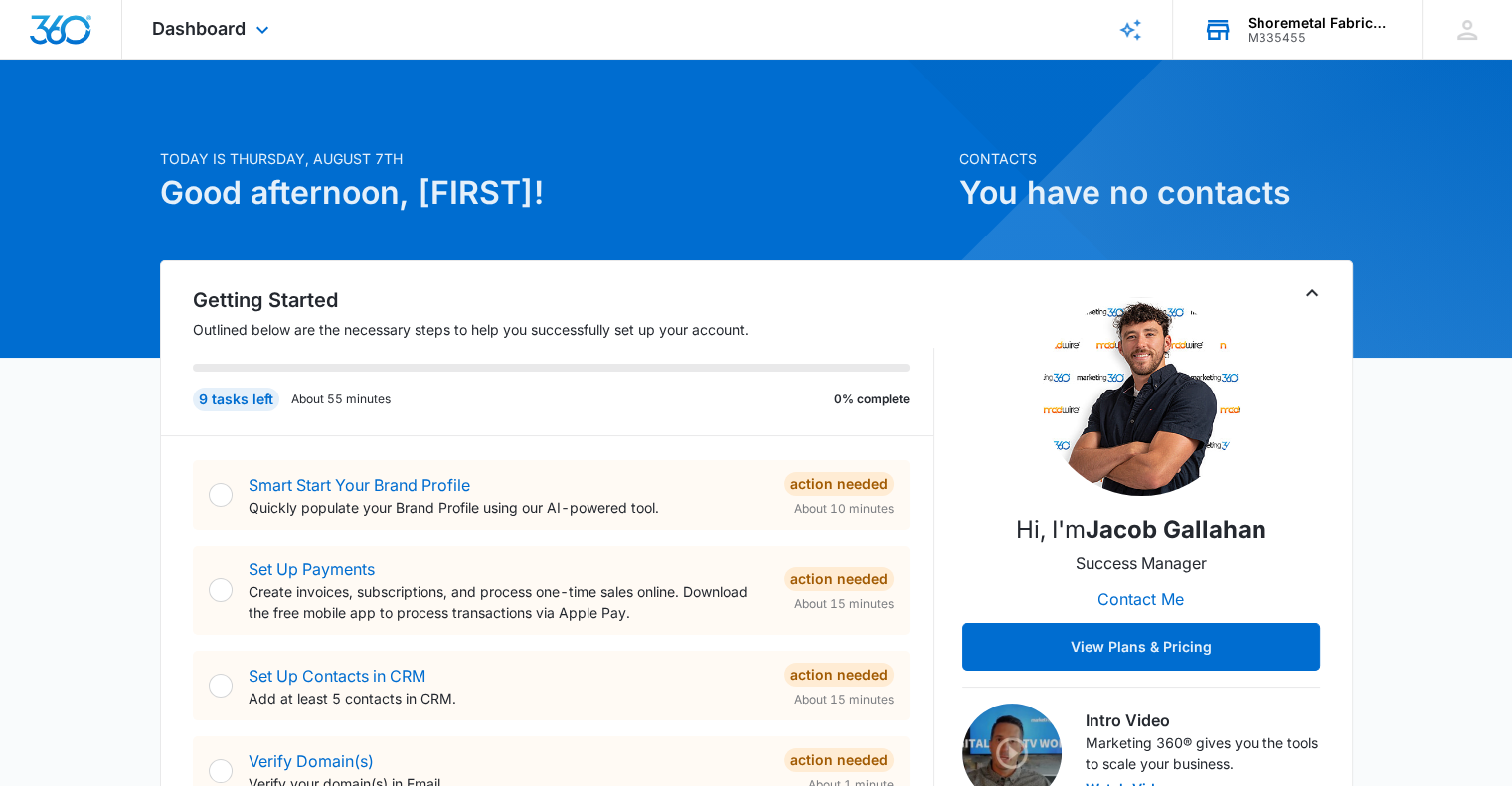 drag, startPoint x: 1024, startPoint y: 18, endPoint x: 819, endPoint y: 7, distance: 205.29491 